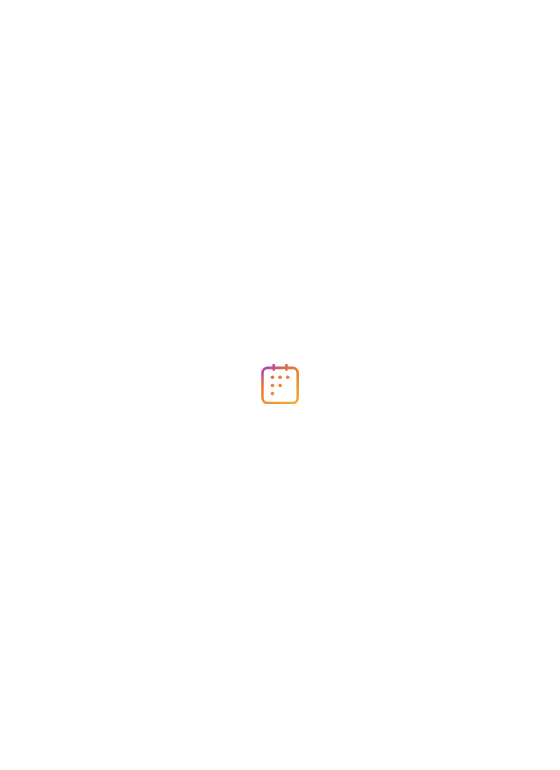 scroll, scrollTop: 0, scrollLeft: 0, axis: both 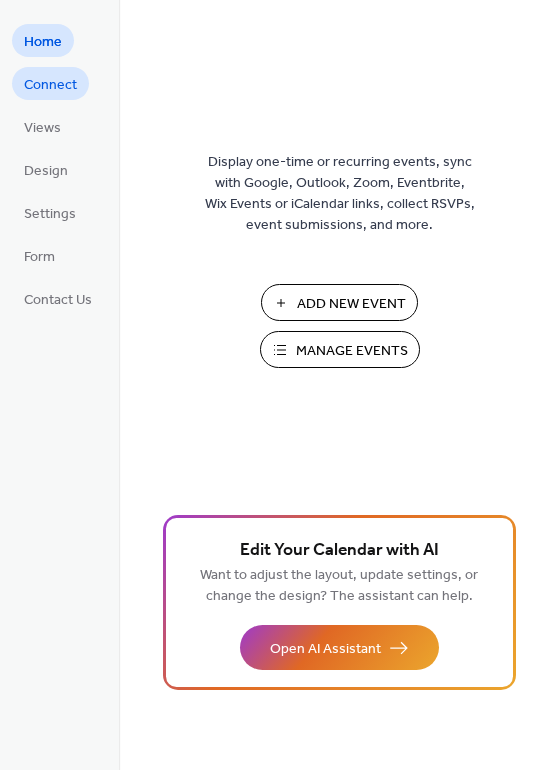 click on "Connect" at bounding box center (50, 85) 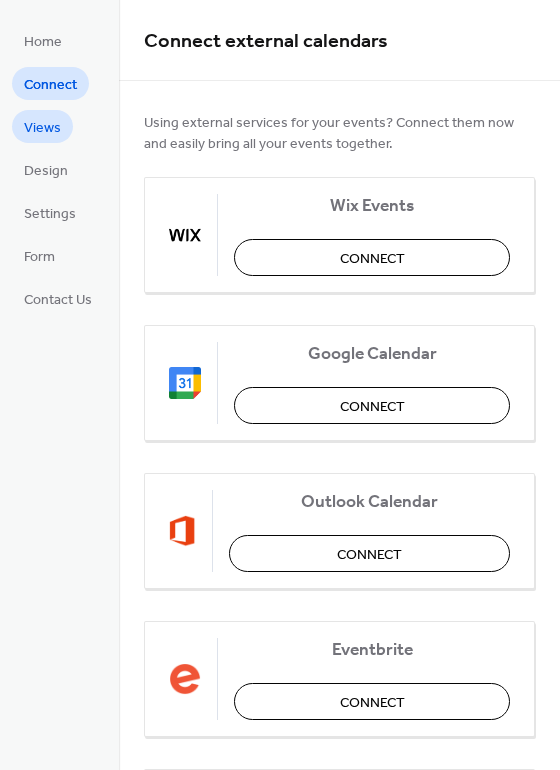 click on "Views" at bounding box center (42, 128) 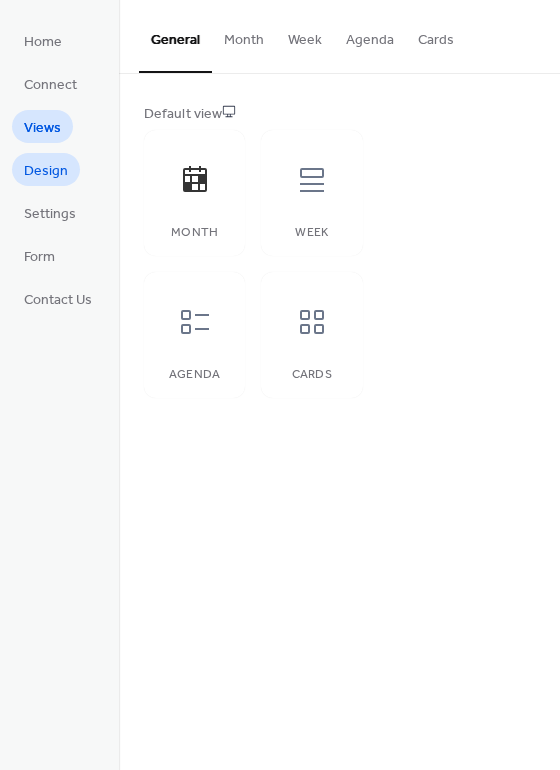 click on "Design" at bounding box center (46, 171) 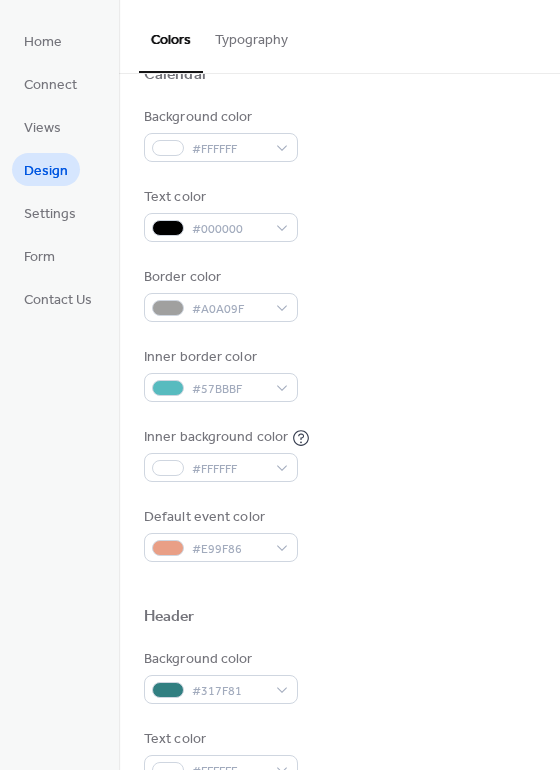 scroll, scrollTop: 176, scrollLeft: 0, axis: vertical 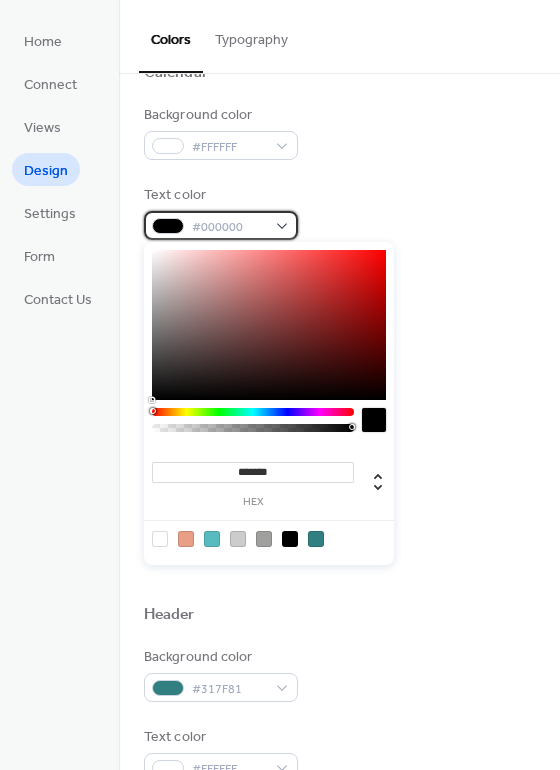click on "#000000" at bounding box center [229, 227] 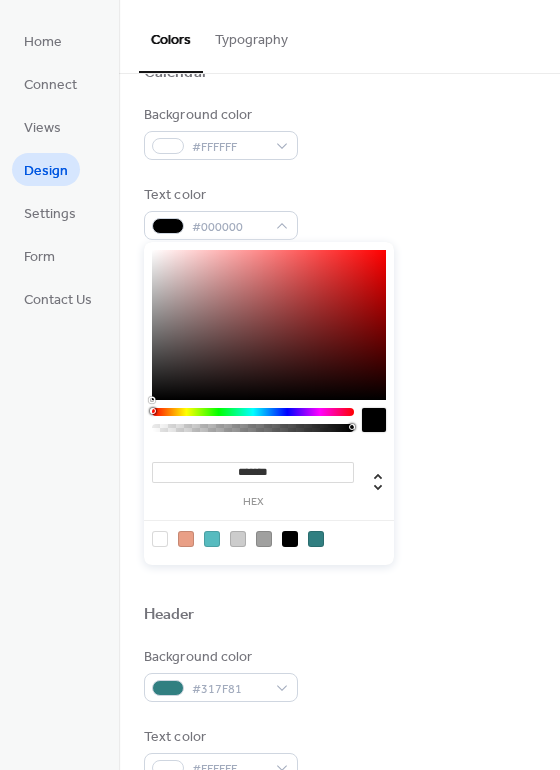 click on "Text color #000000" at bounding box center (339, 212) 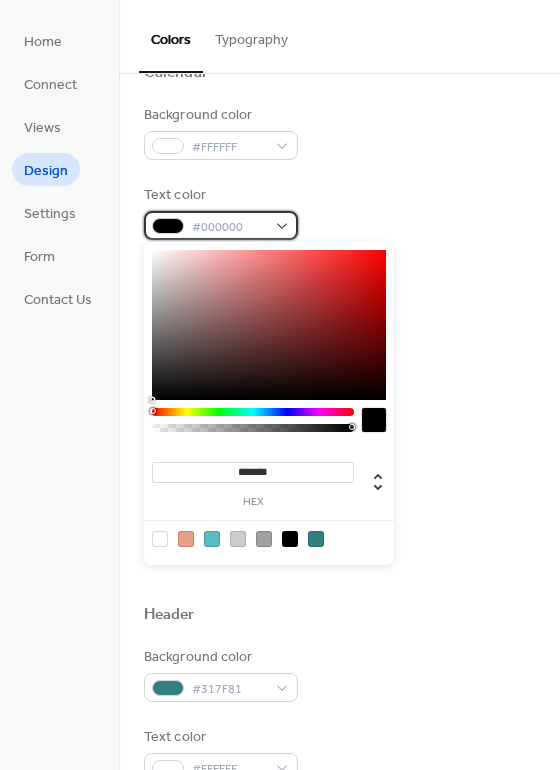 click on "#000000" at bounding box center [229, 227] 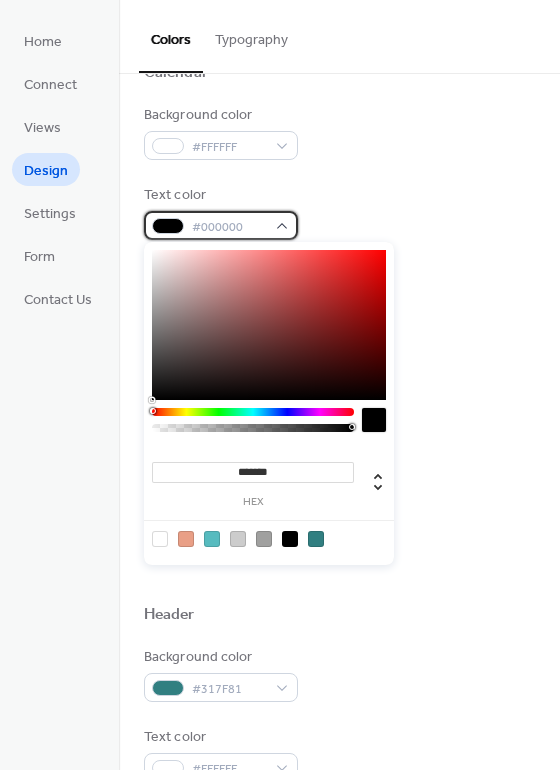 click on "#000000" at bounding box center [229, 227] 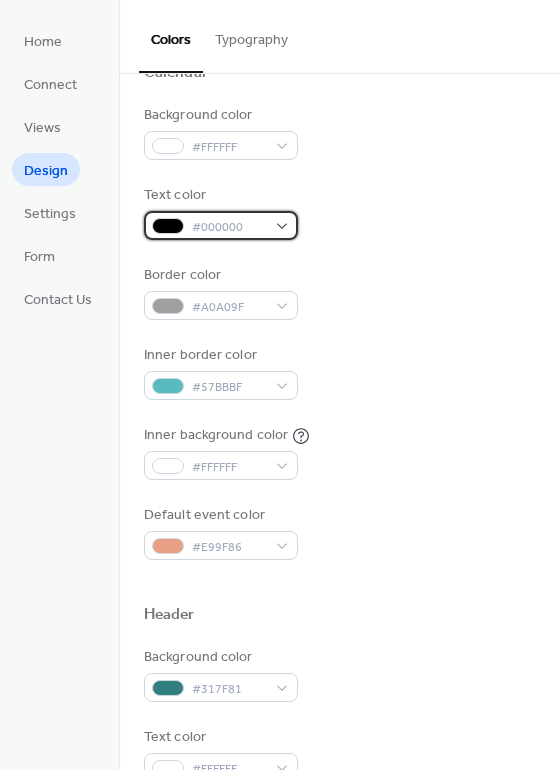click on "#000000" at bounding box center (229, 227) 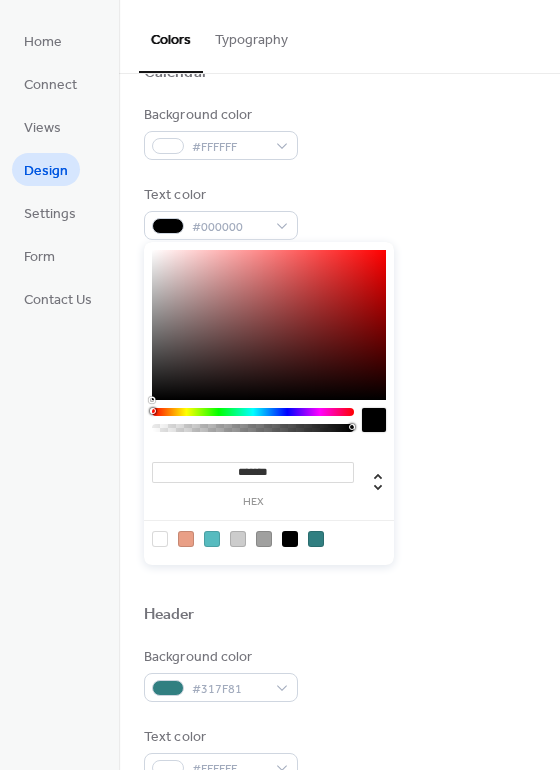 click on "*******" at bounding box center (253, 472) 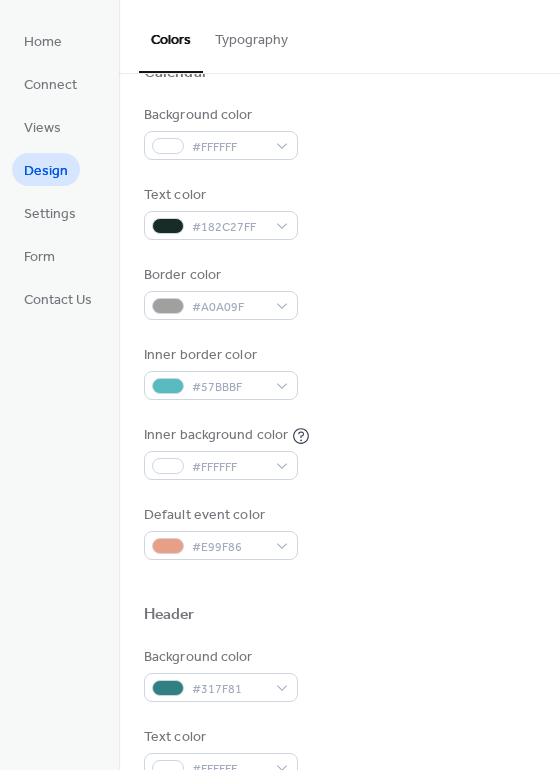 click on "Inner border color #57BBBF" at bounding box center (339, 372) 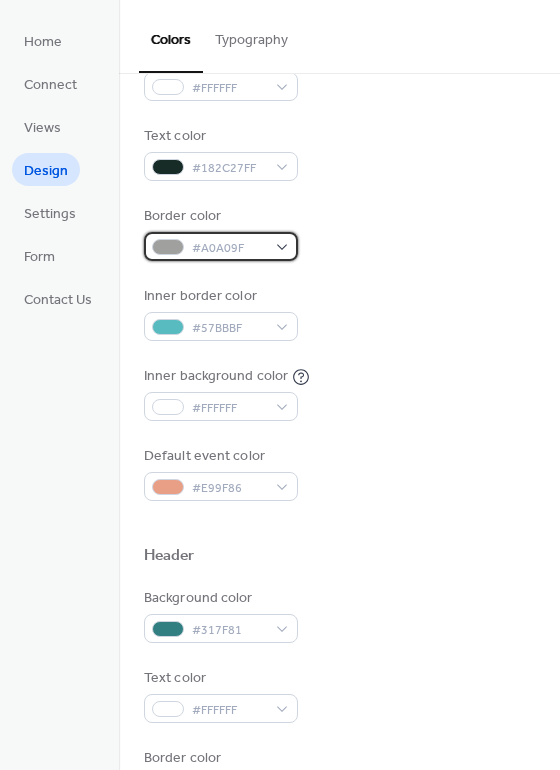 click on "#A0A09F" at bounding box center [229, 248] 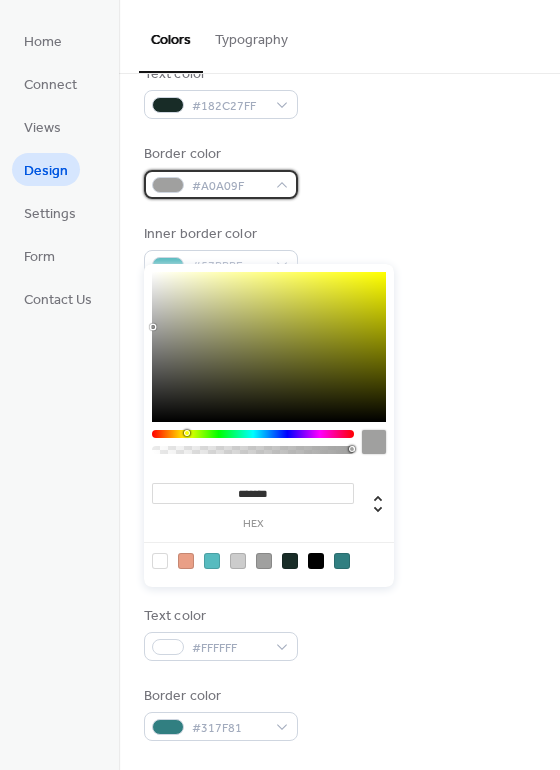 scroll, scrollTop: 328, scrollLeft: 0, axis: vertical 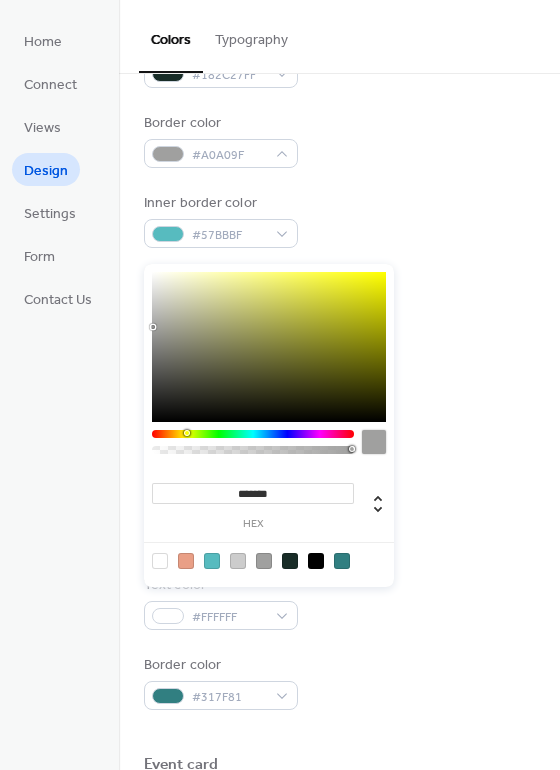 click on "*******" at bounding box center (253, 493) 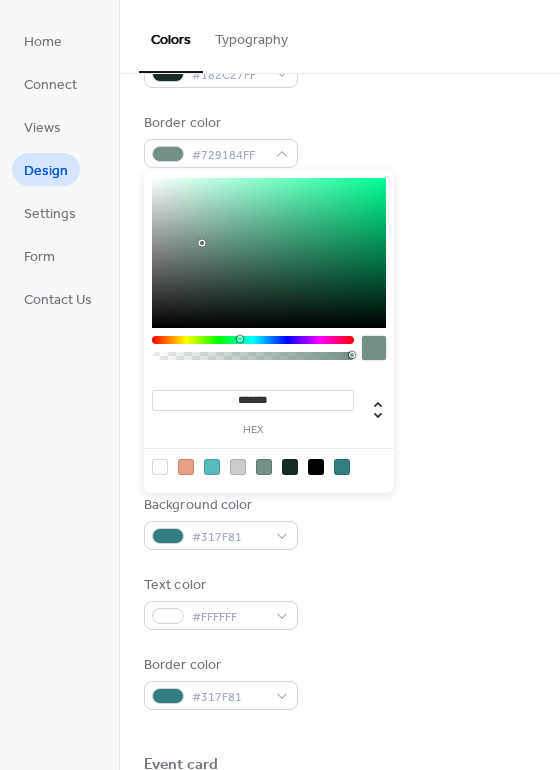 click on "Inner background color #FFFFFF" at bounding box center (339, 300) 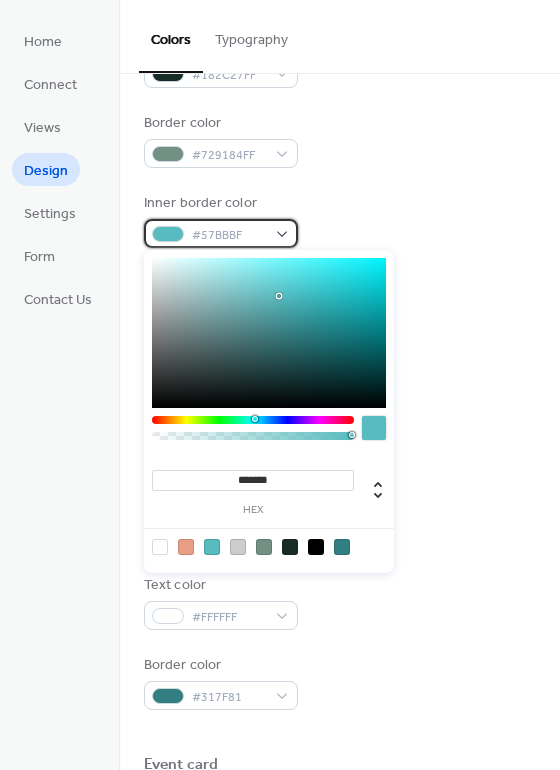 click on "#57BBBF" at bounding box center [221, 233] 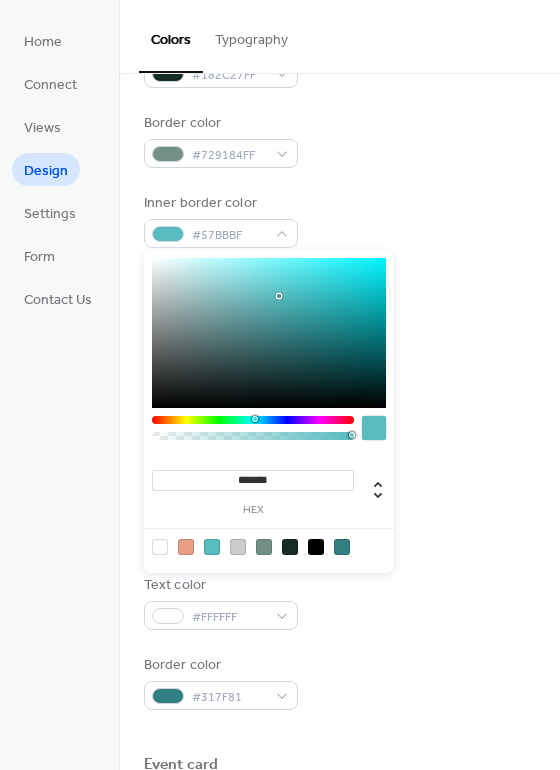 click on "*******" at bounding box center (253, 480) 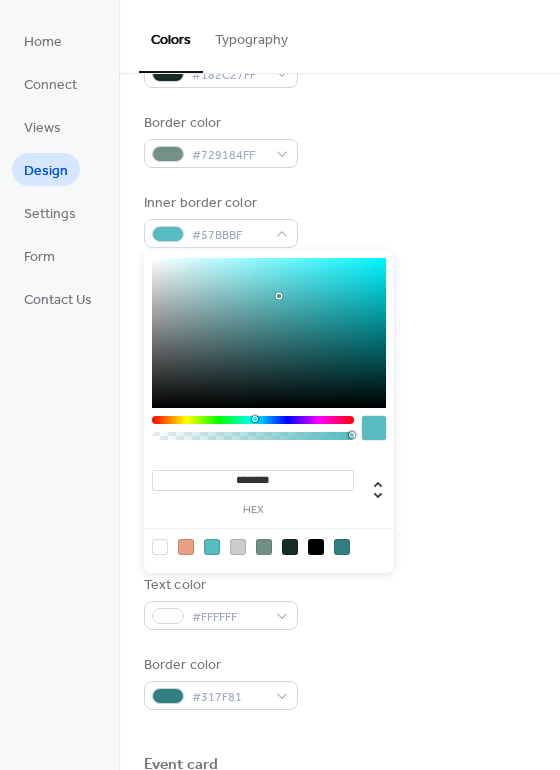 click on "********" at bounding box center (253, 480) 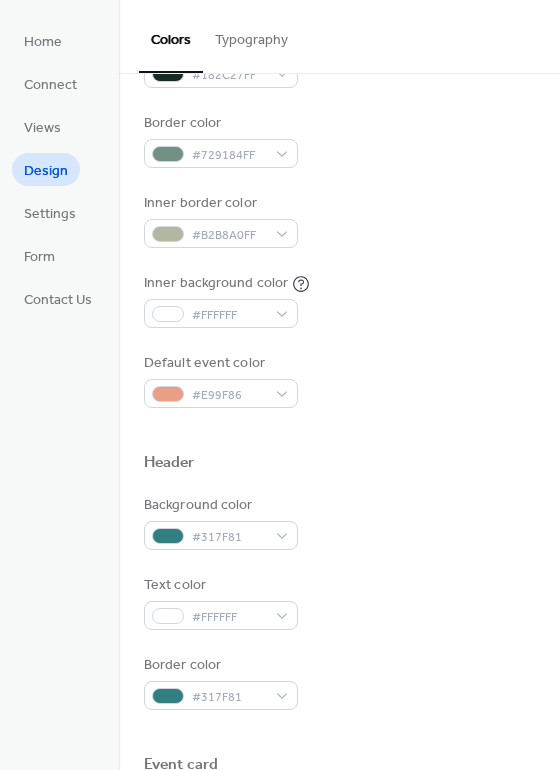 click on "Inner background color #FFFFFF" at bounding box center (339, 300) 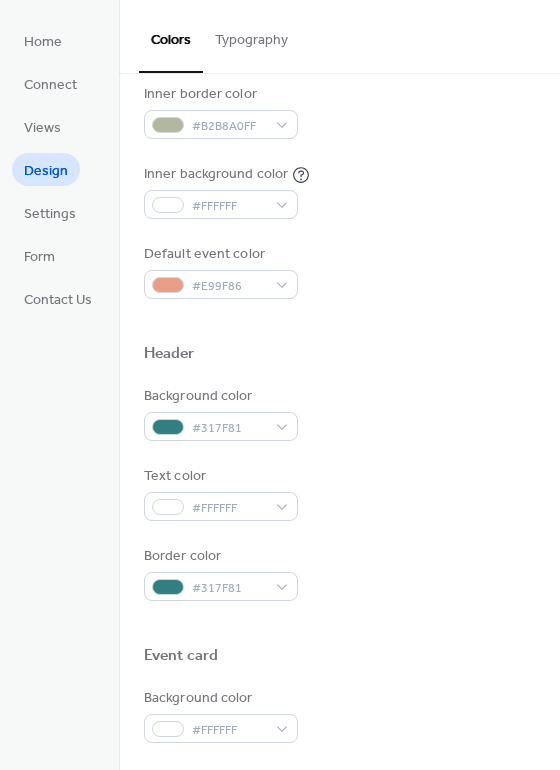 scroll, scrollTop: 441, scrollLeft: 0, axis: vertical 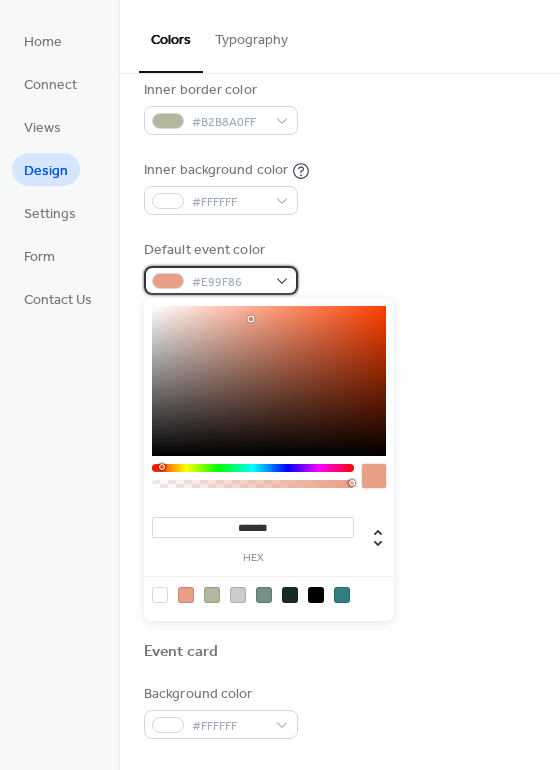 click on "#E99F86" at bounding box center [221, 280] 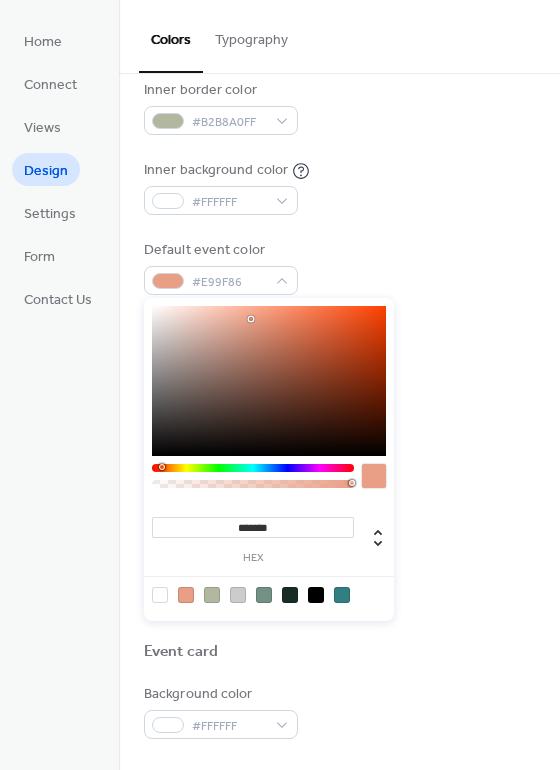 click on "*******" at bounding box center (253, 527) 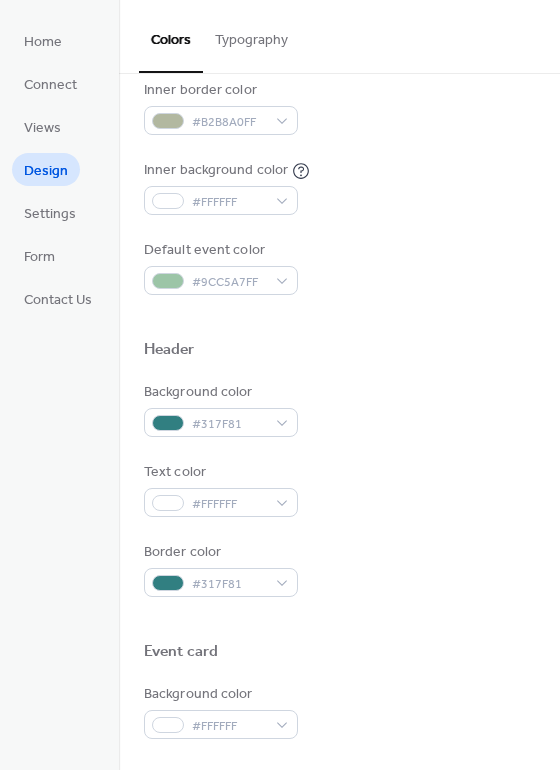 click at bounding box center [339, 374] 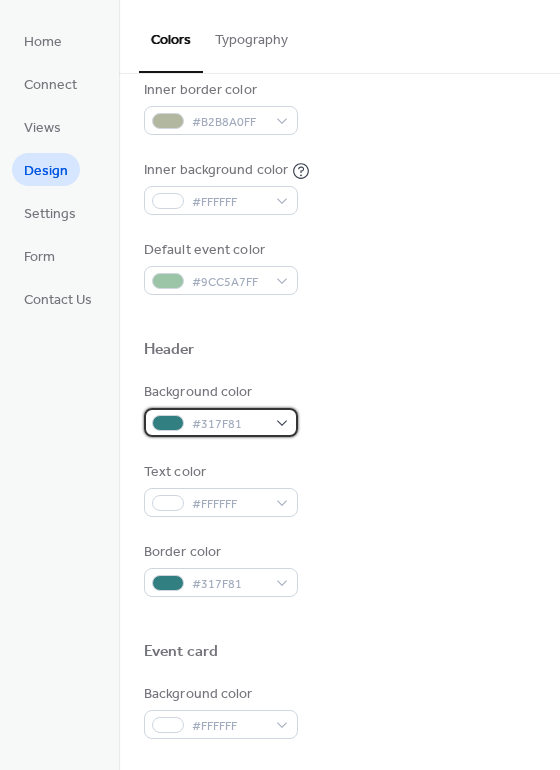 click on "#317F81" at bounding box center (229, 424) 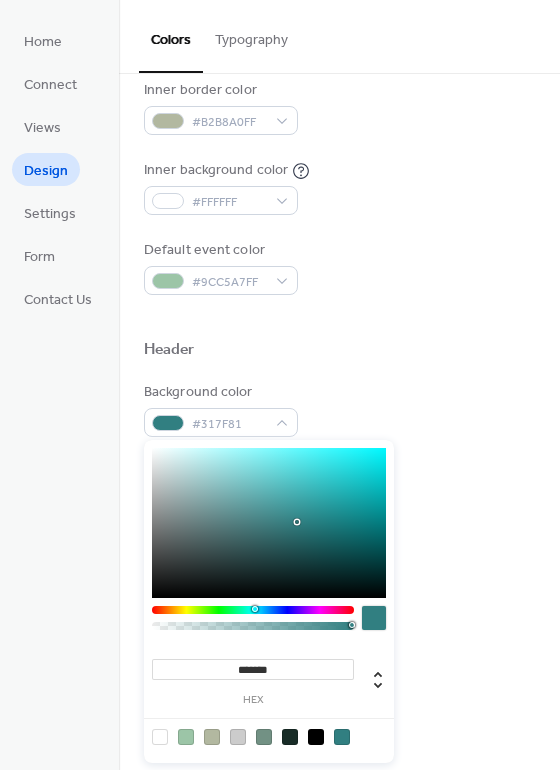 click on "*******" at bounding box center [253, 669] 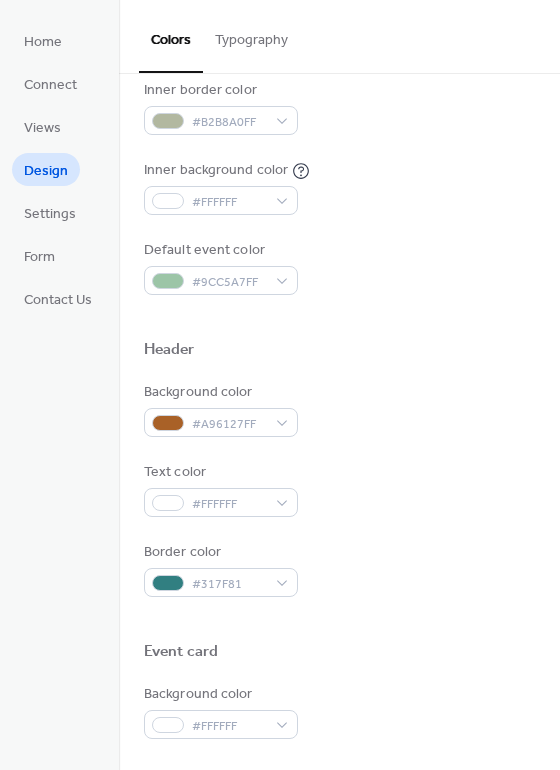 click on "Text color #FFFFFF" at bounding box center (339, 489) 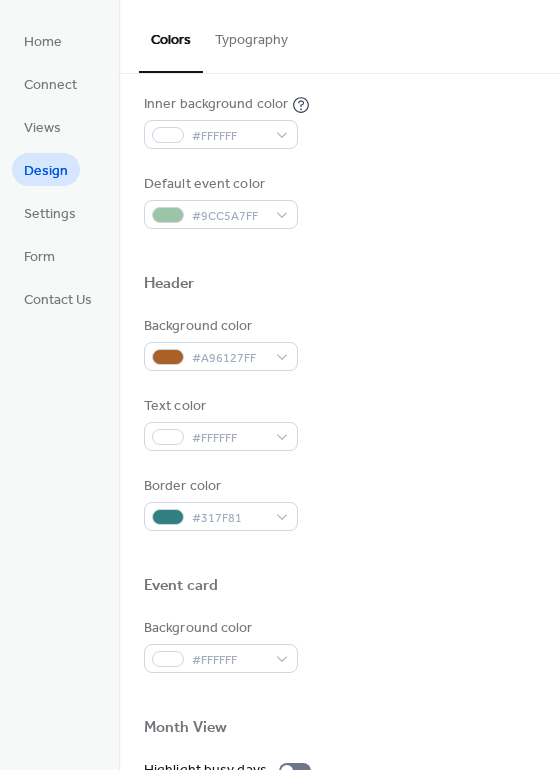 scroll, scrollTop: 513, scrollLeft: 0, axis: vertical 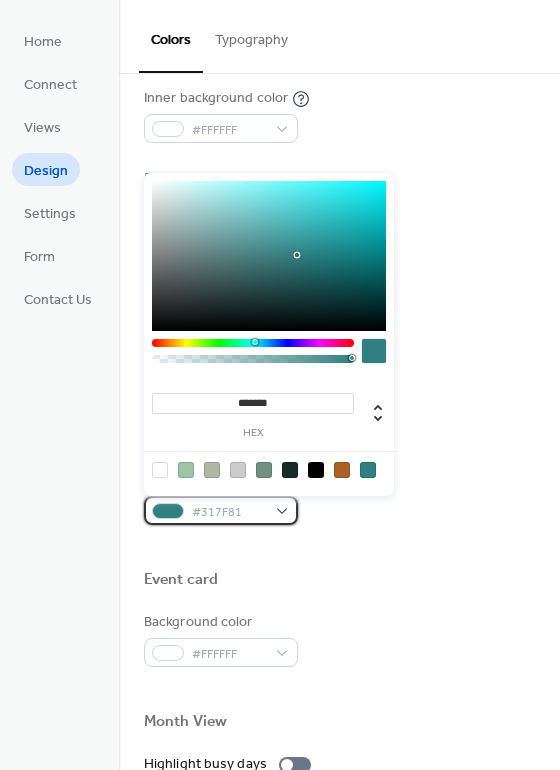 click on "#317F81" at bounding box center [221, 510] 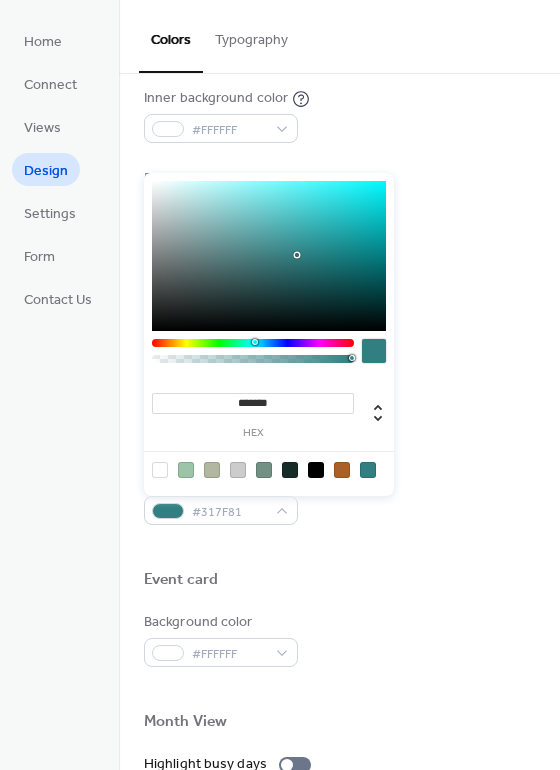 click at bounding box center [342, 470] 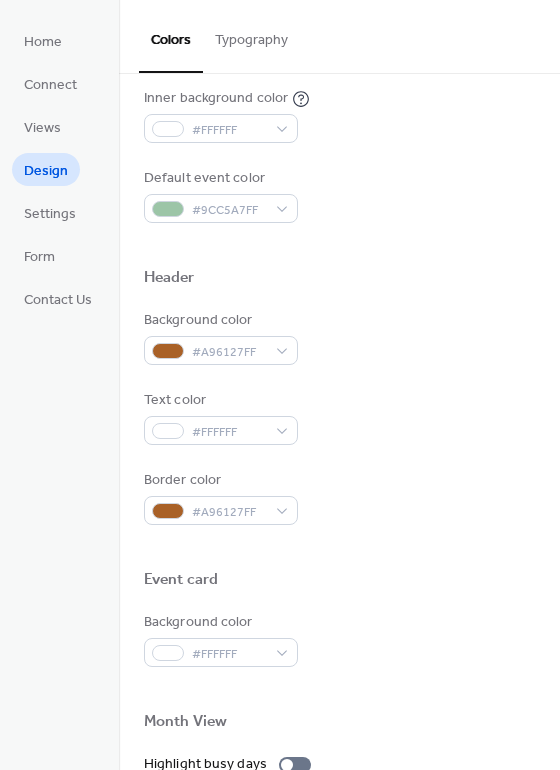 click on "Background color #A96127FF Text color #FFFFFF Border color #A96127FF" at bounding box center (339, 417) 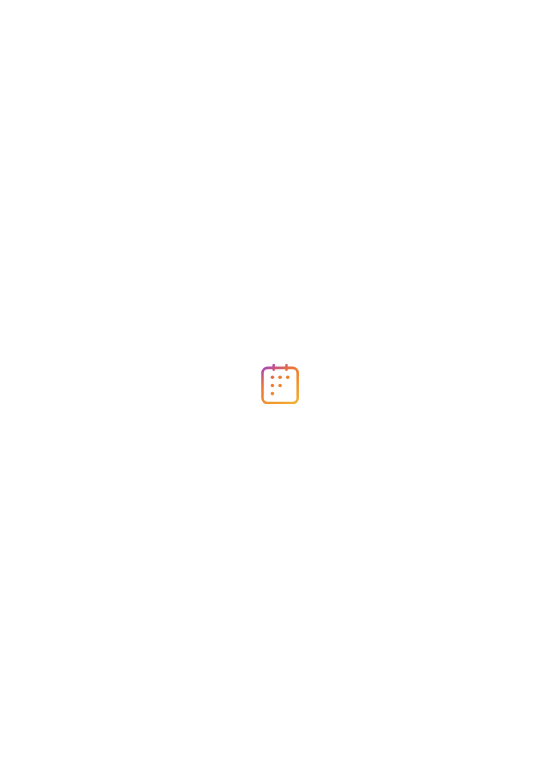 scroll, scrollTop: 0, scrollLeft: 0, axis: both 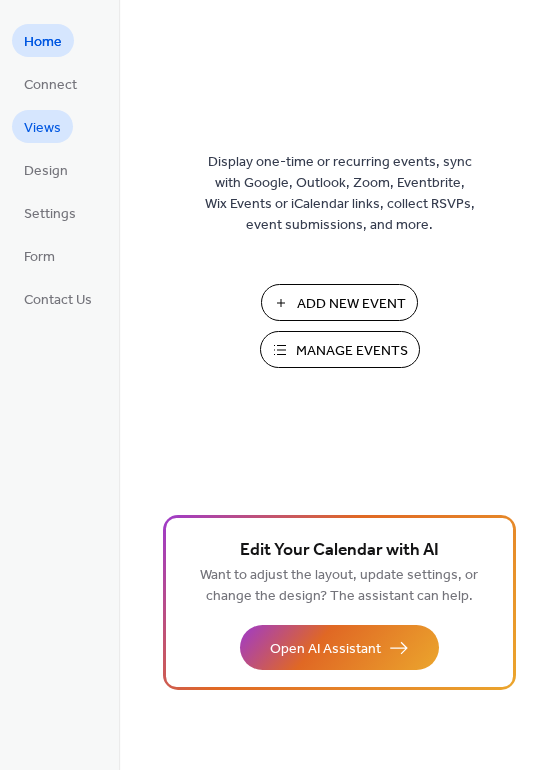 click on "Views" at bounding box center (42, 128) 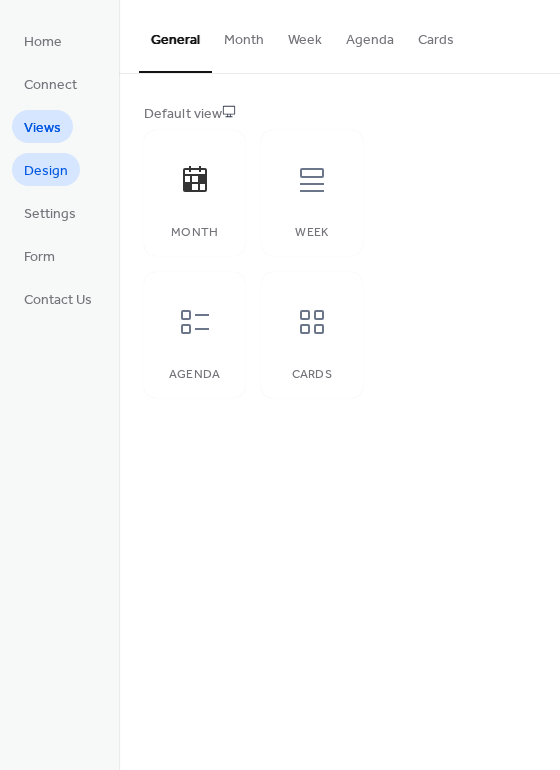 click on "Design" at bounding box center (46, 171) 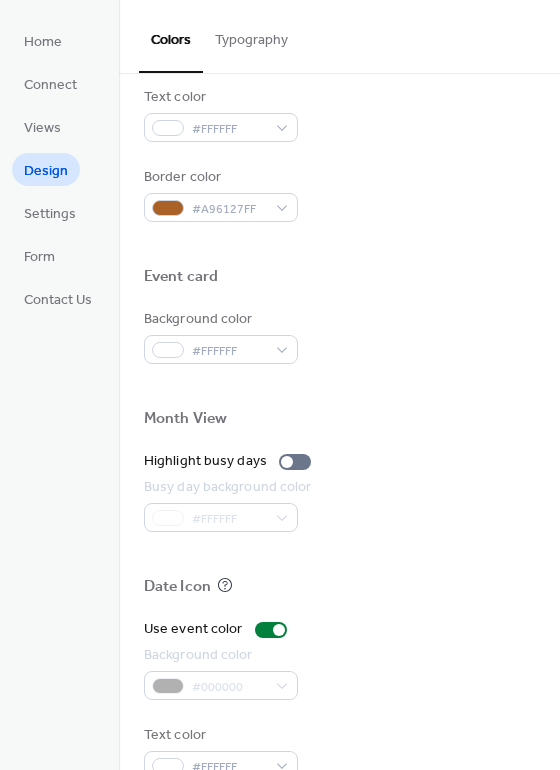 scroll, scrollTop: 855, scrollLeft: 0, axis: vertical 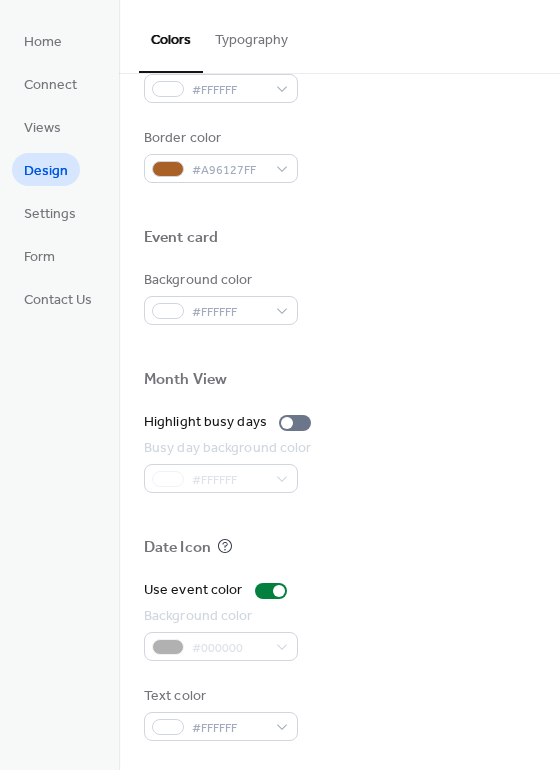 click at bounding box center [339, 515] 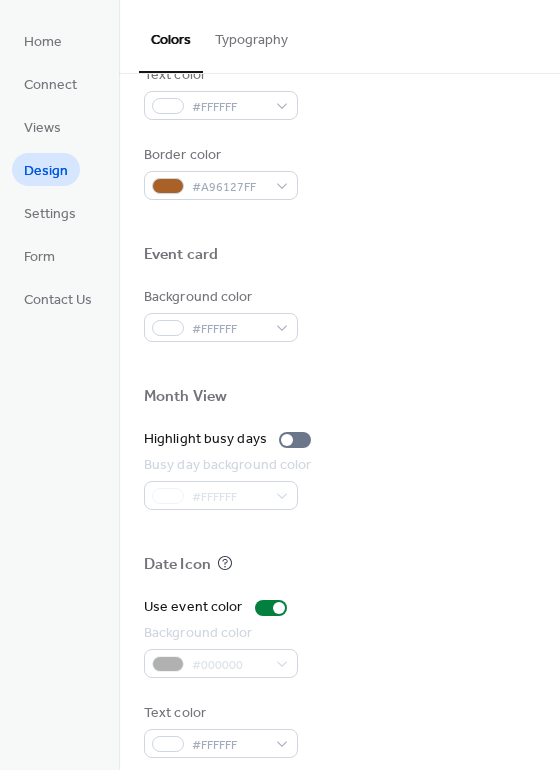 scroll, scrollTop: 855, scrollLeft: 0, axis: vertical 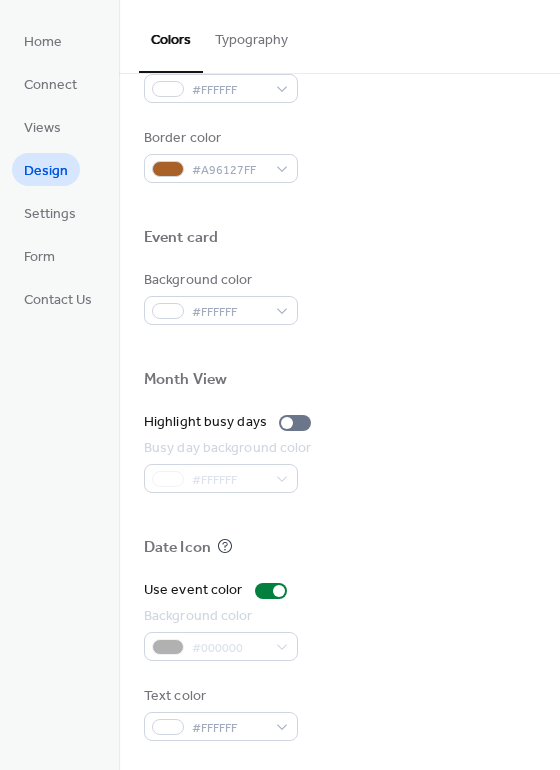 click on "#000000" at bounding box center [221, 646] 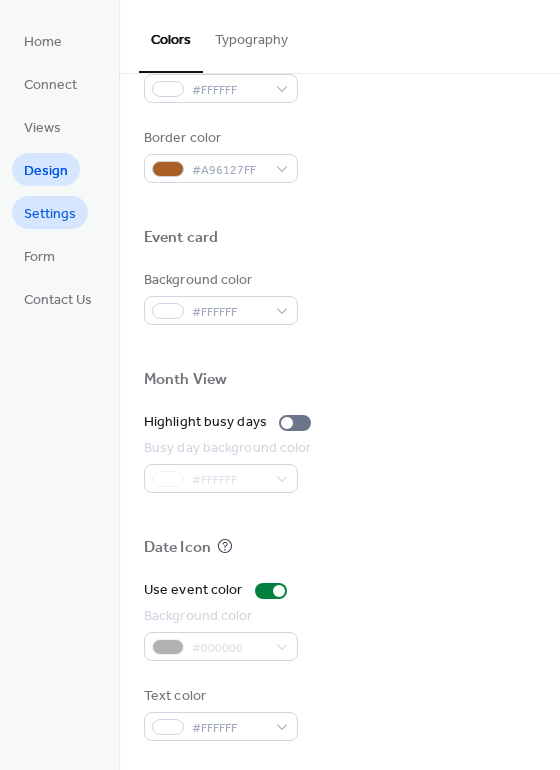 click on "Settings" at bounding box center [50, 214] 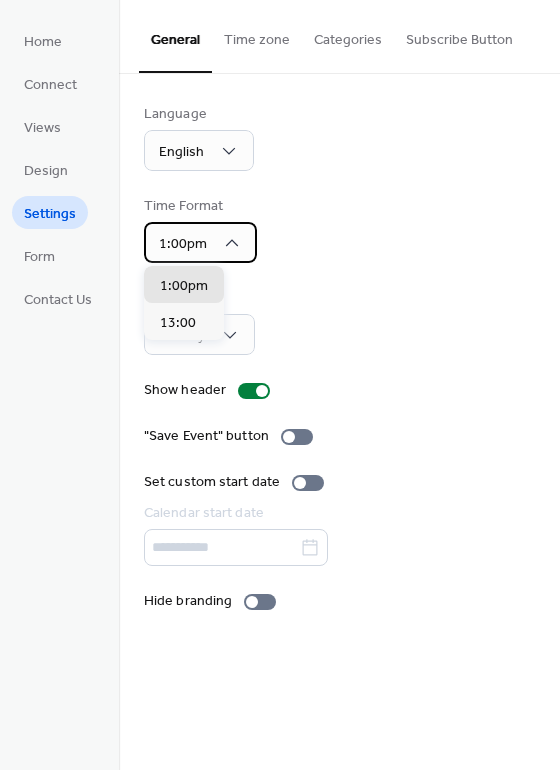 click on "1:00pm" at bounding box center [183, 244] 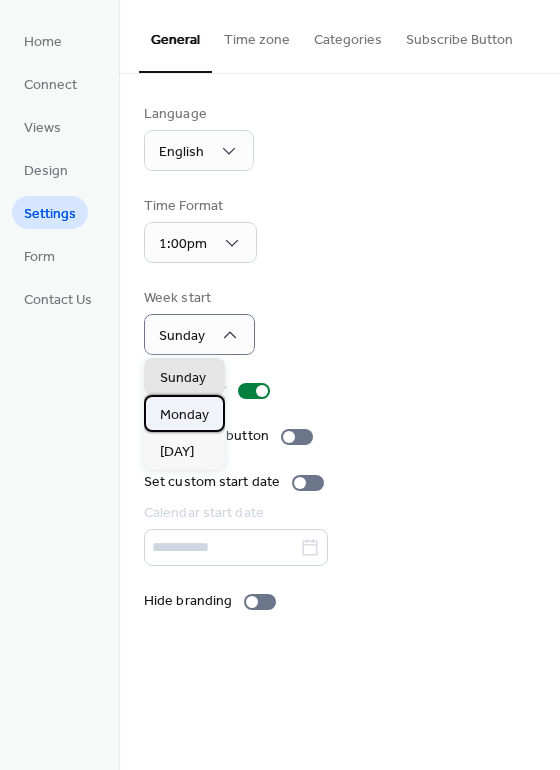 click on "Monday" at bounding box center (184, 415) 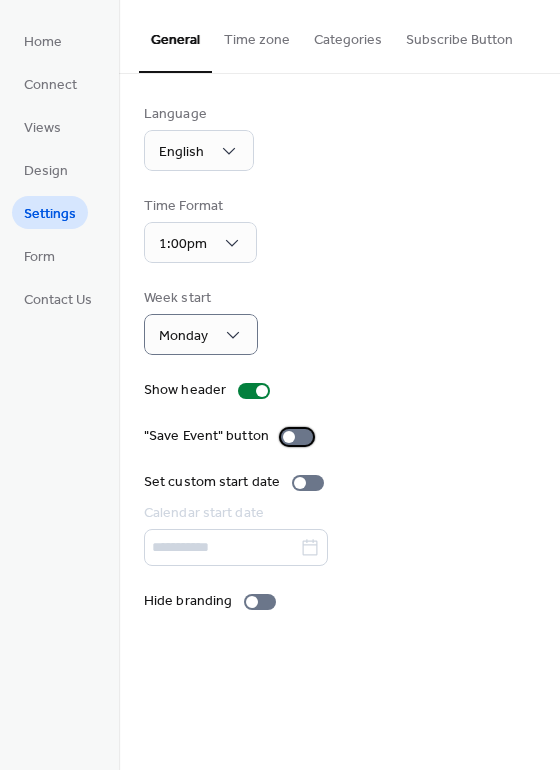 click at bounding box center (289, 437) 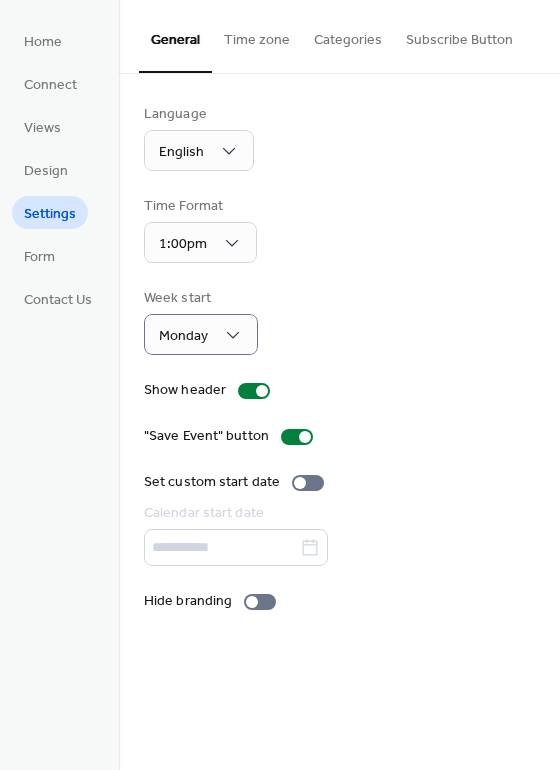 click on "Time zone" at bounding box center (257, 35) 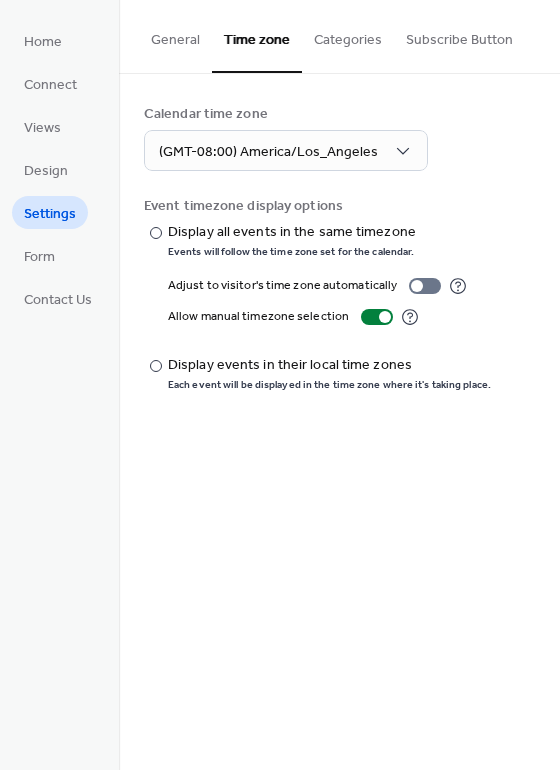 click on "Categories" at bounding box center (348, 35) 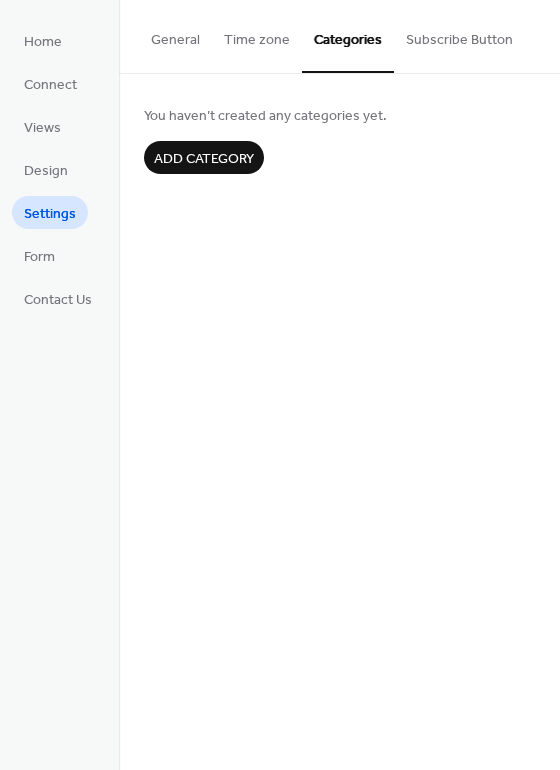 click on "You haven’t created any categories yet. Add category" at bounding box center [339, 139] 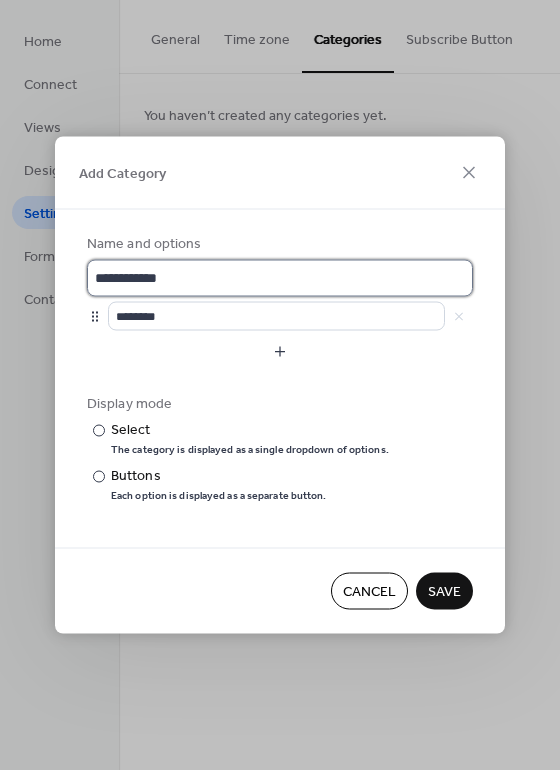 click on "**********" at bounding box center [280, 278] 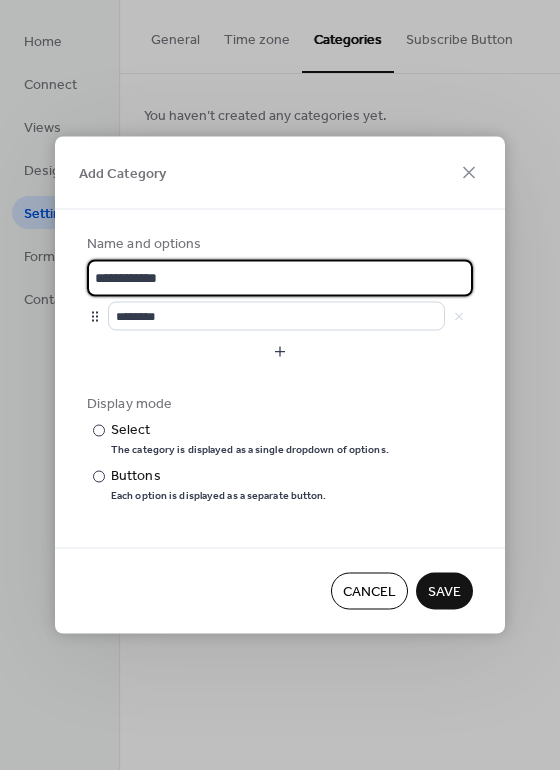 click on "**********" at bounding box center (280, 278) 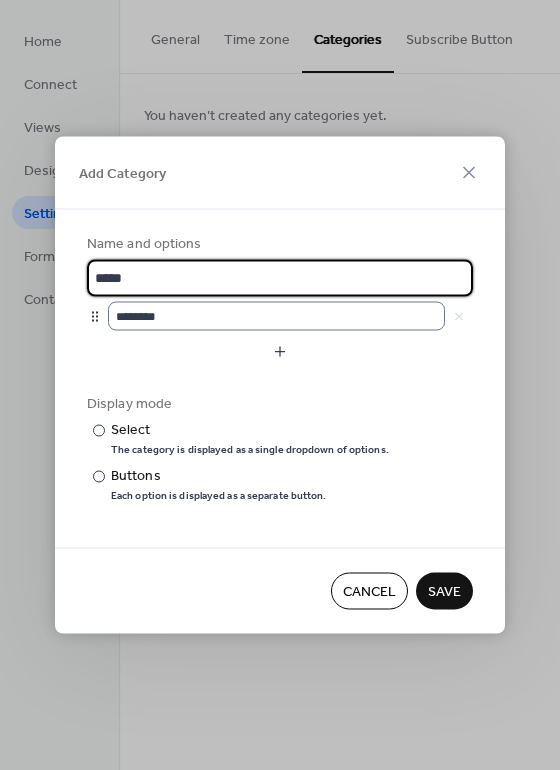 type on "*****" 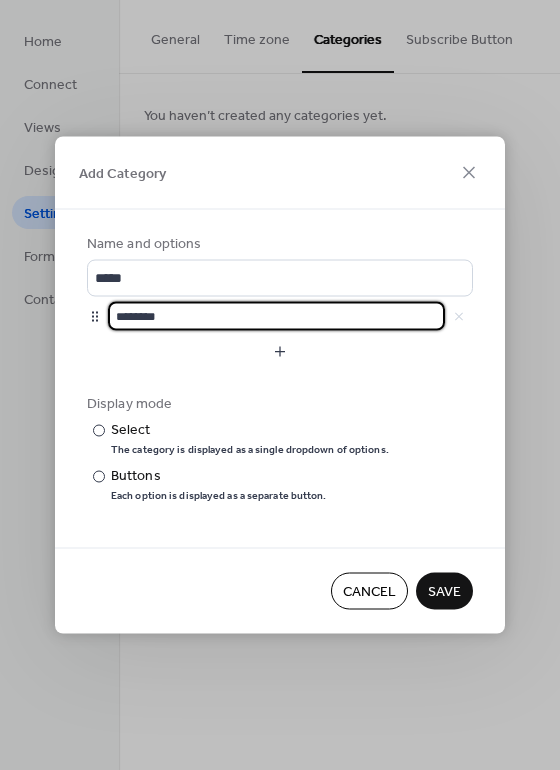 click on "********" at bounding box center (276, 316) 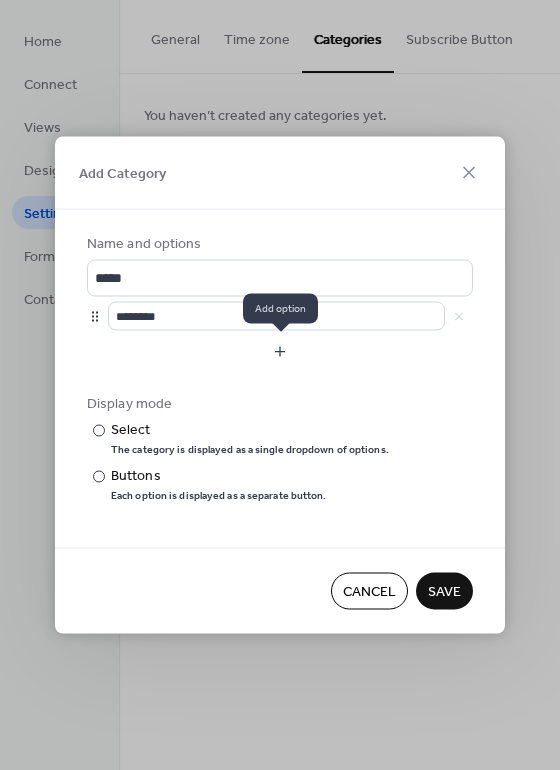 click at bounding box center [280, 352] 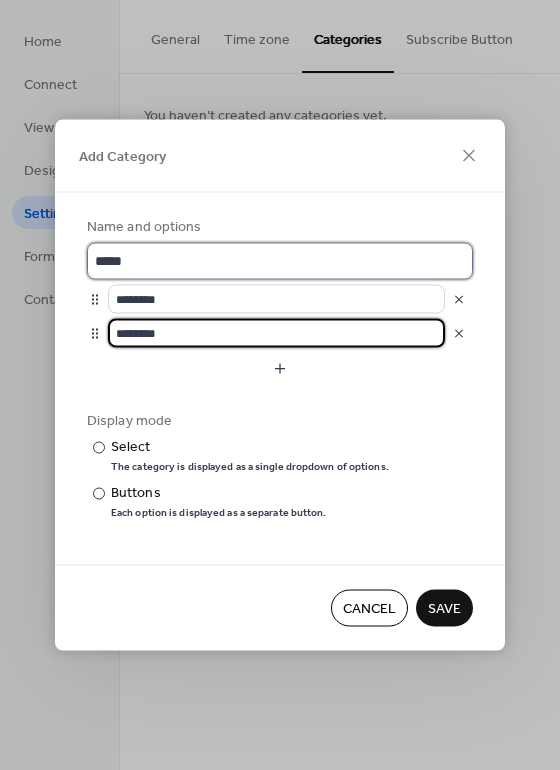 click on "*****" at bounding box center [280, 261] 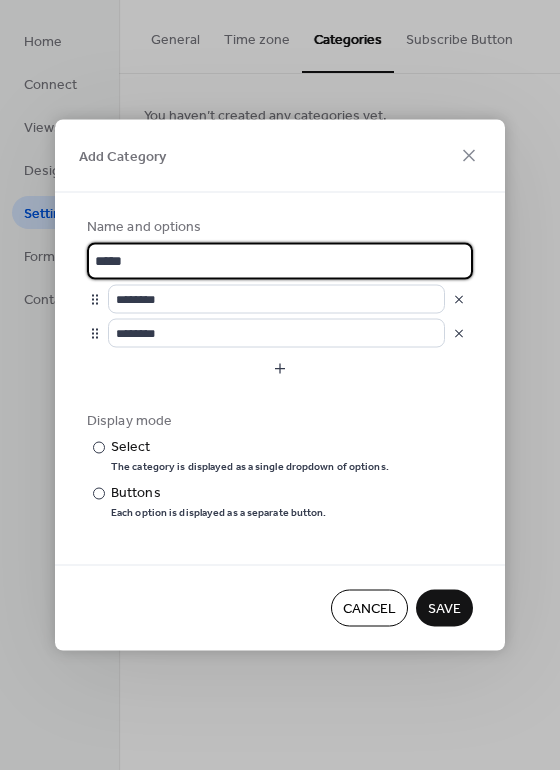 click on "*****" at bounding box center [280, 261] 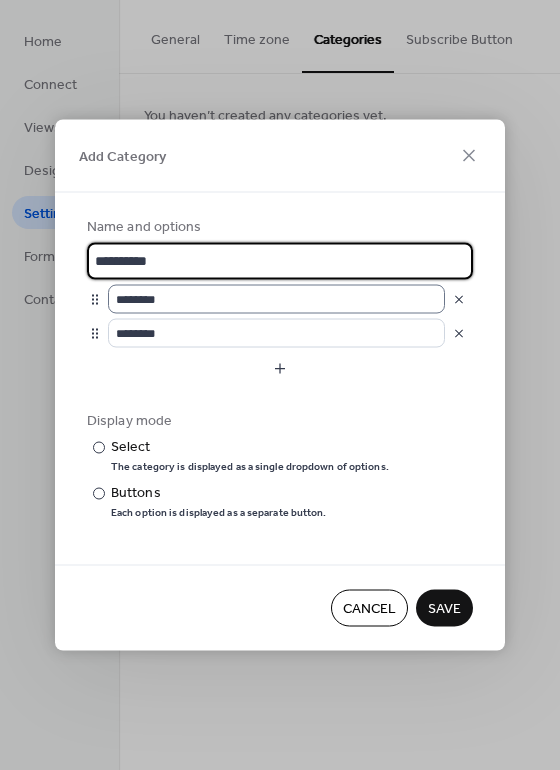 type on "**********" 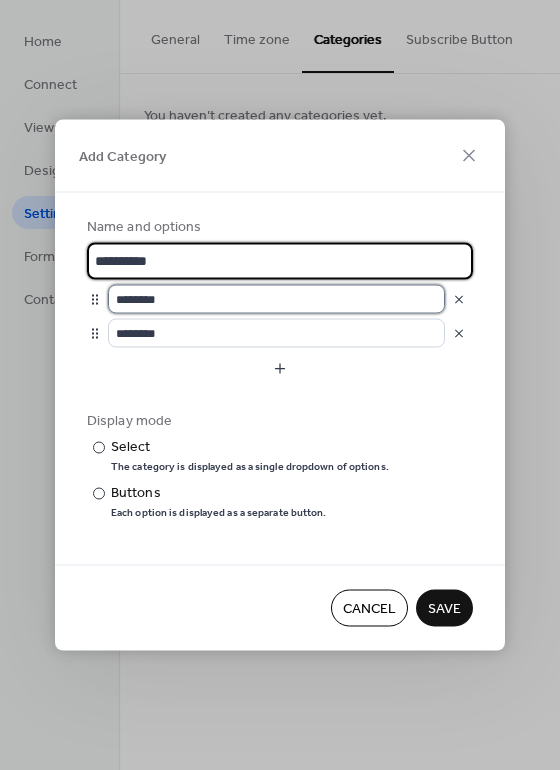 click on "********" at bounding box center (276, 299) 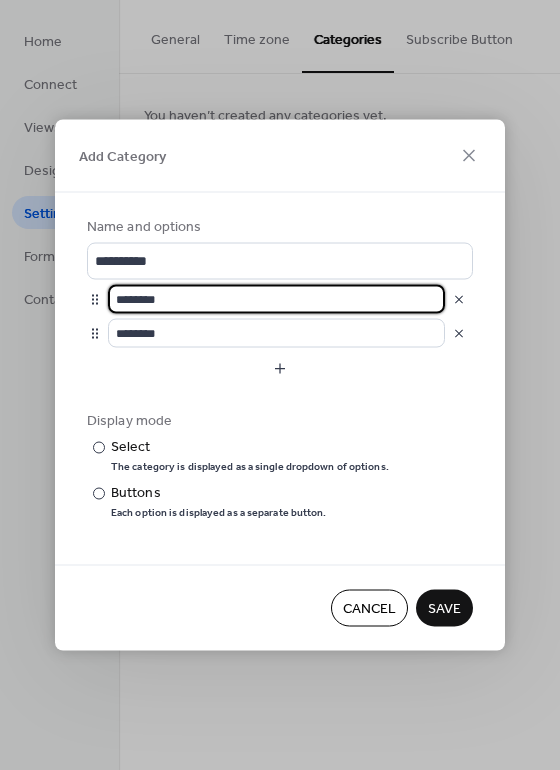 click on "********" at bounding box center [276, 299] 